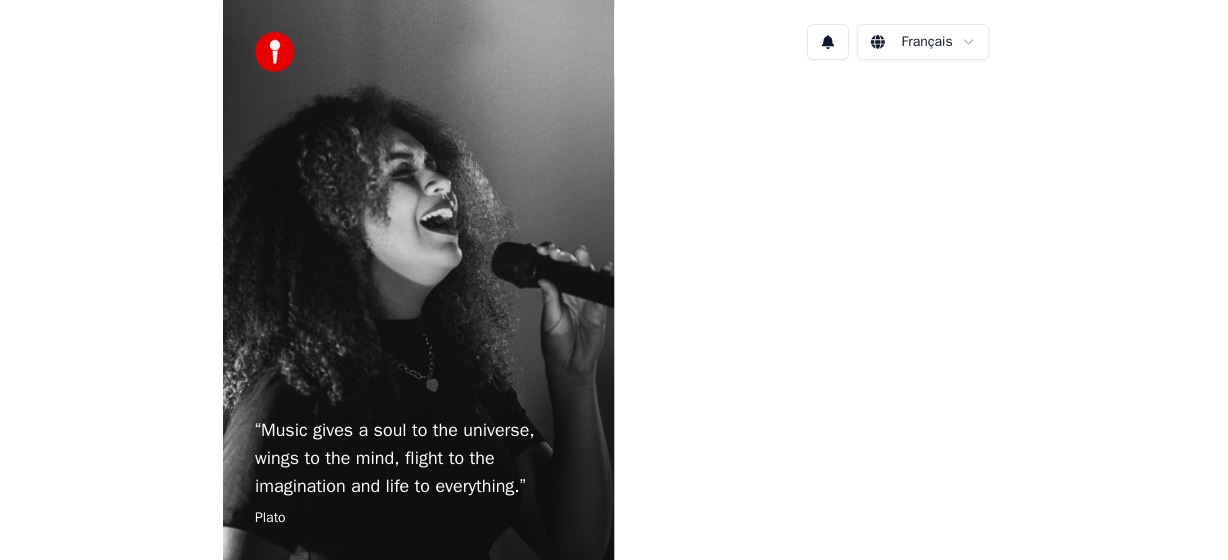 scroll, scrollTop: 0, scrollLeft: 0, axis: both 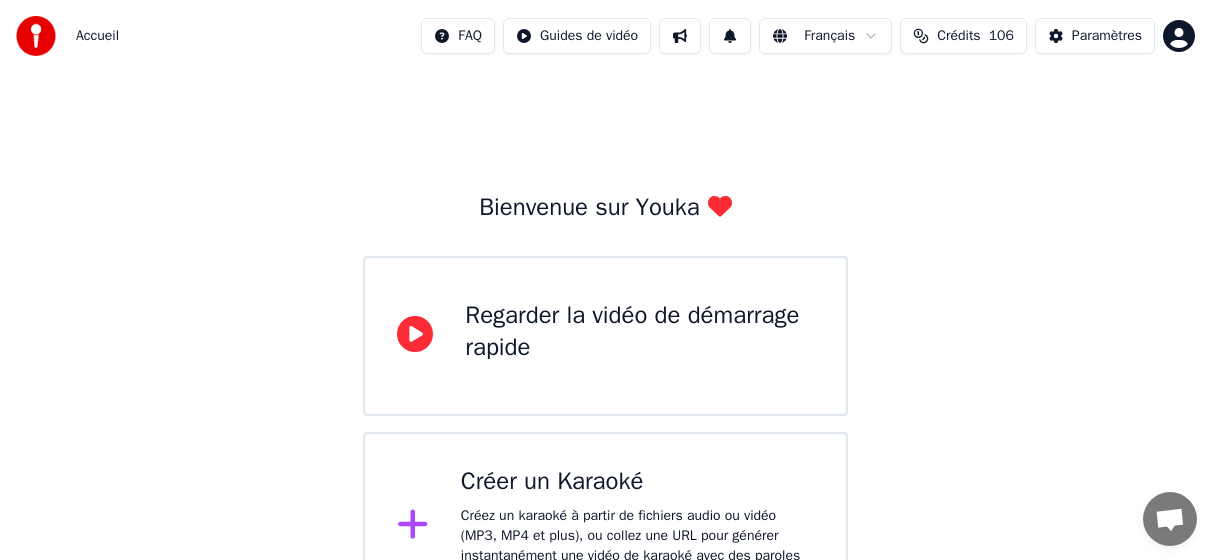 click on "Créer un Karaoké" at bounding box center [637, 482] 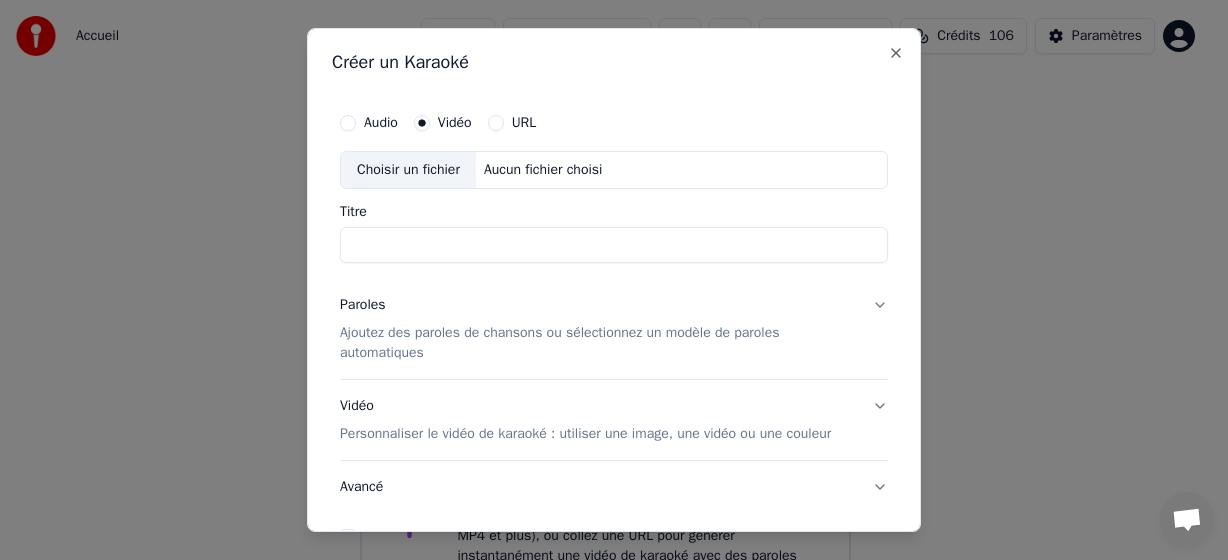 click on "Choisir un fichier" at bounding box center (408, 170) 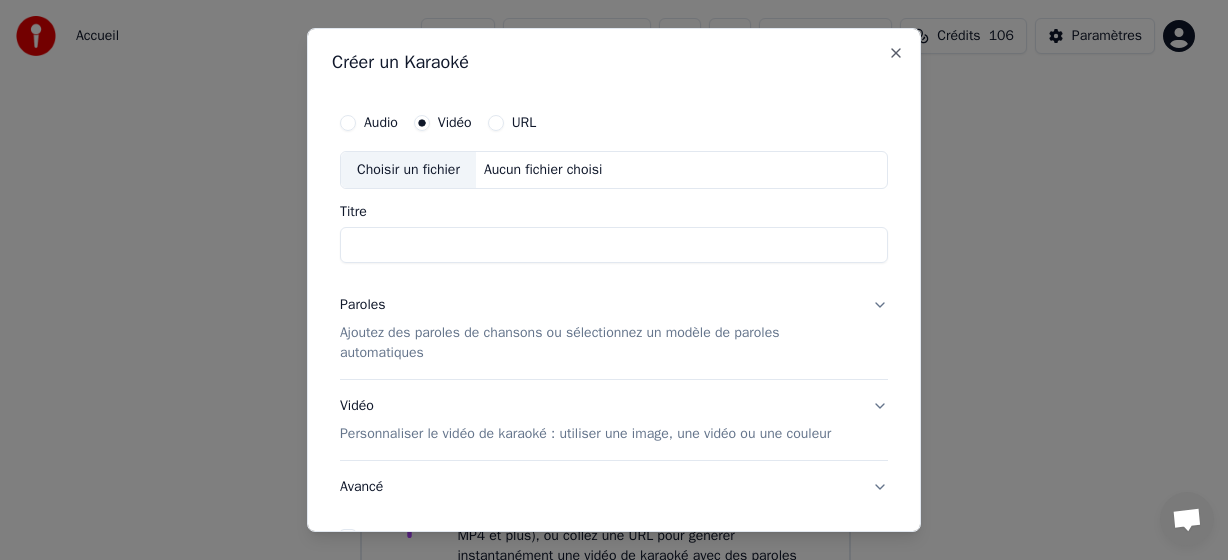 click on "Choisir un fichier" at bounding box center (408, 170) 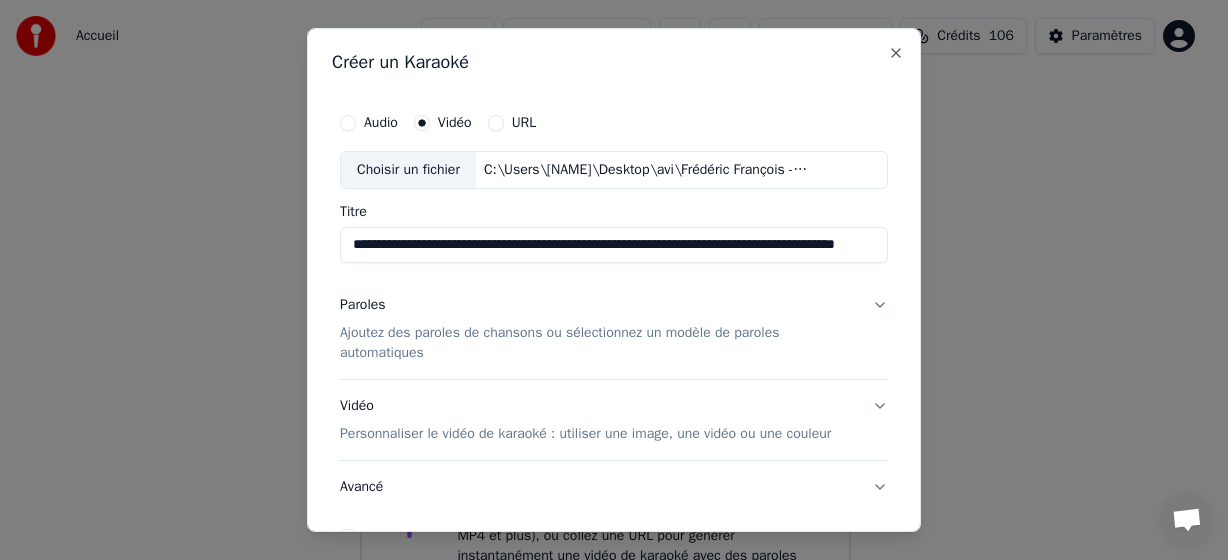 drag, startPoint x: 470, startPoint y: 249, endPoint x: 219, endPoint y: 226, distance: 252.05157 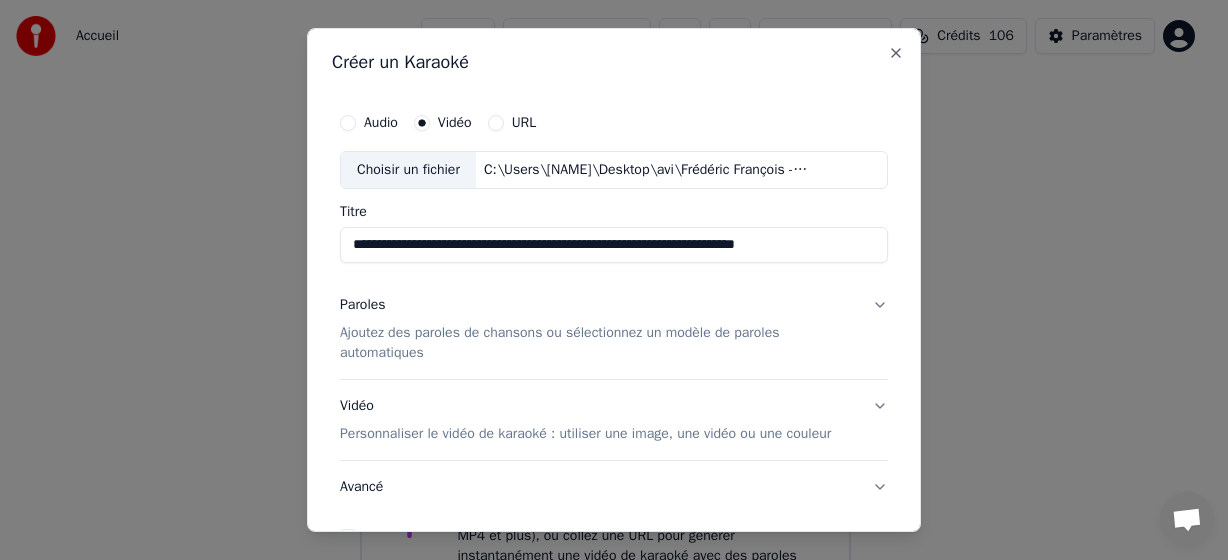 drag, startPoint x: 845, startPoint y: 243, endPoint x: 563, endPoint y: 254, distance: 282.21445 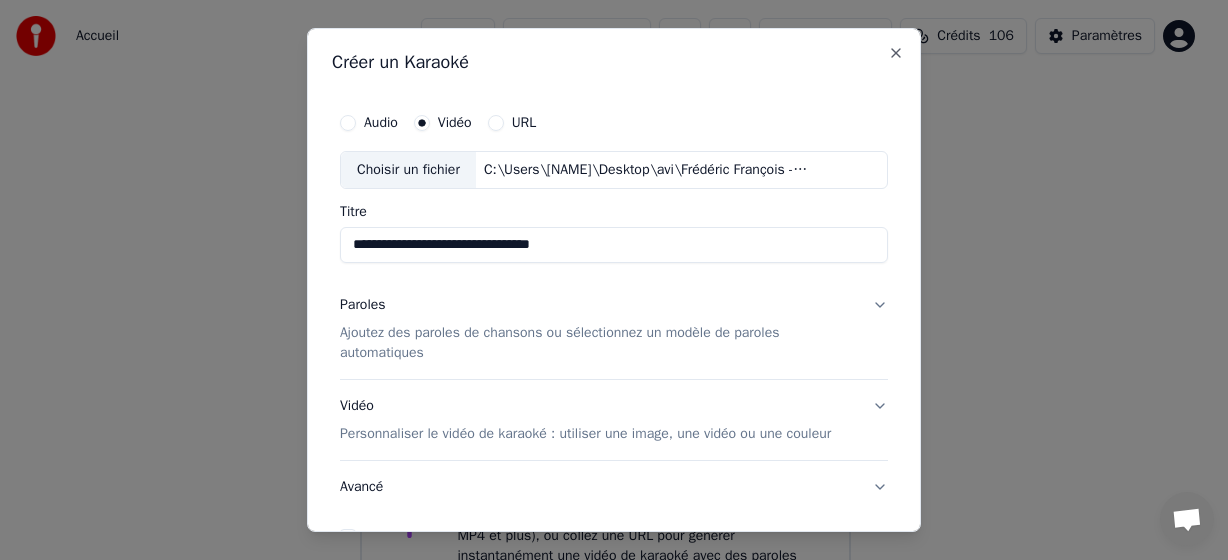 type on "**********" 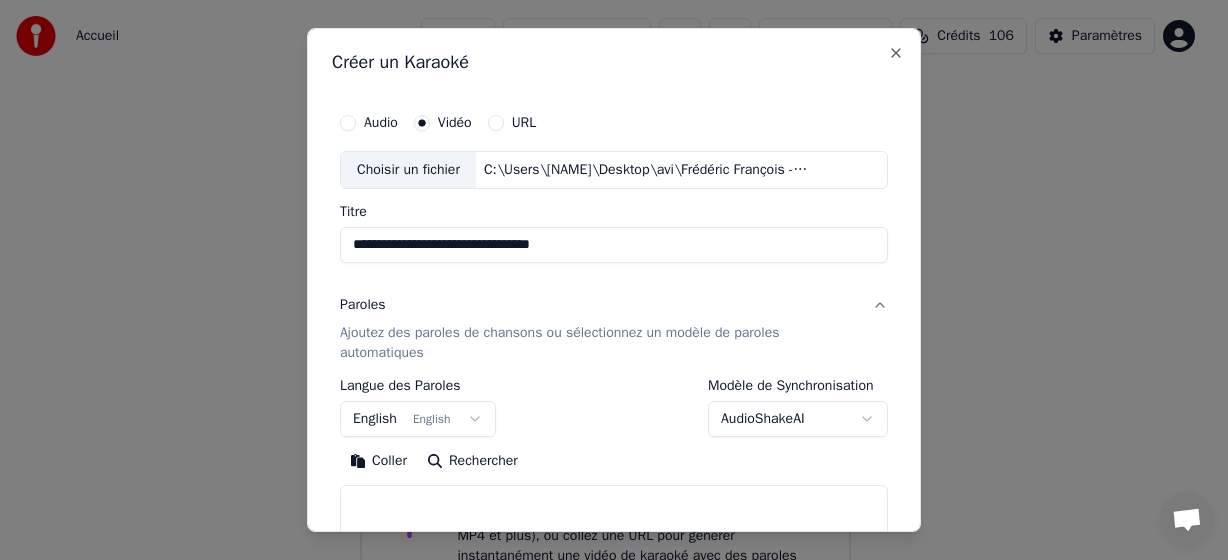 click on "English English" at bounding box center [418, 419] 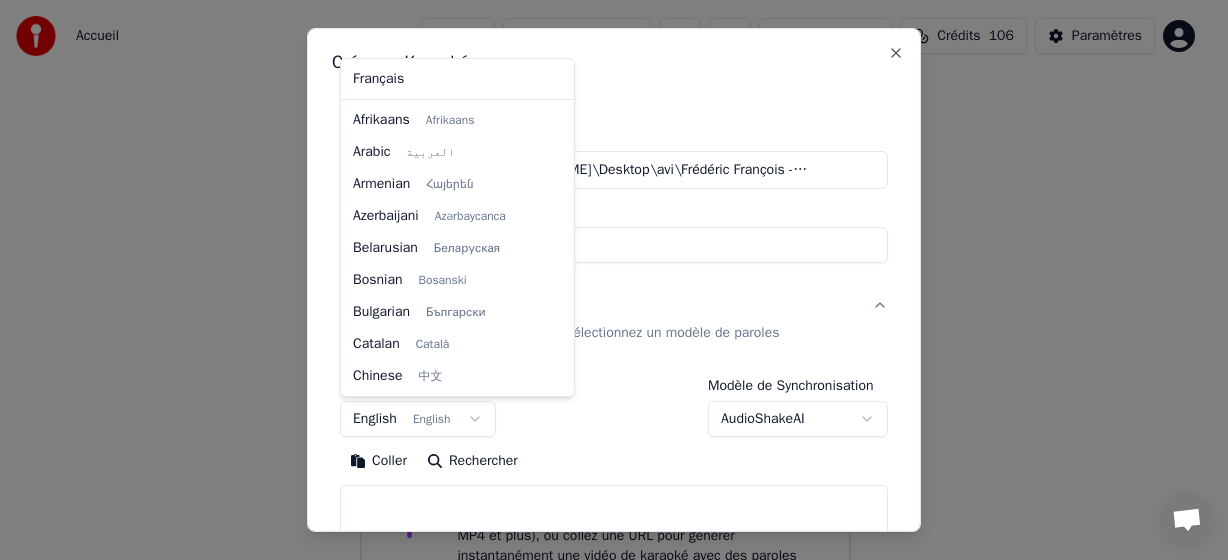 scroll, scrollTop: 160, scrollLeft: 0, axis: vertical 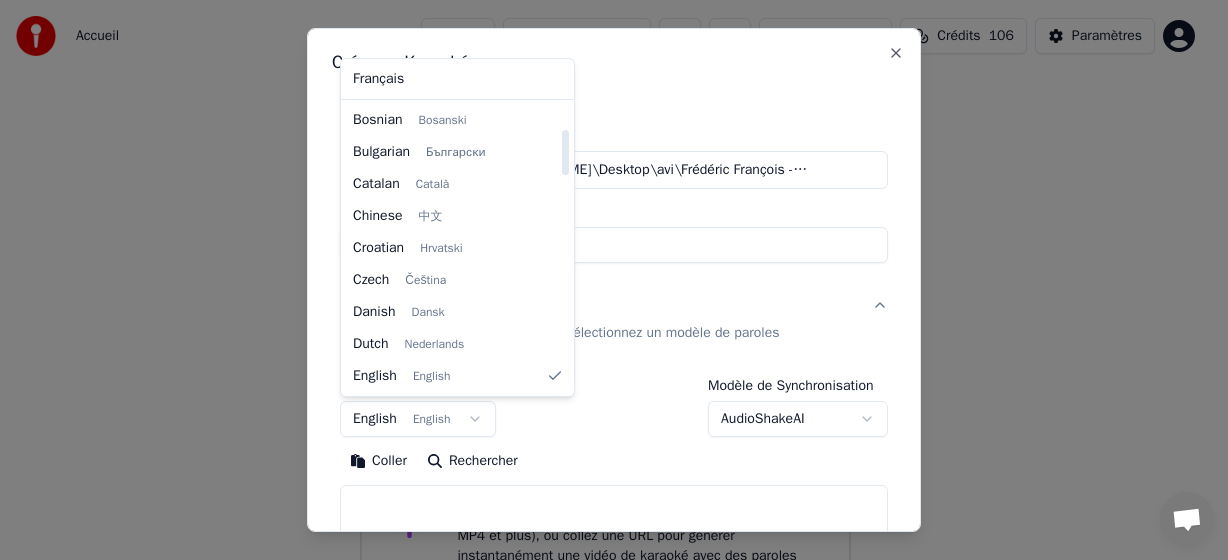 select on "**" 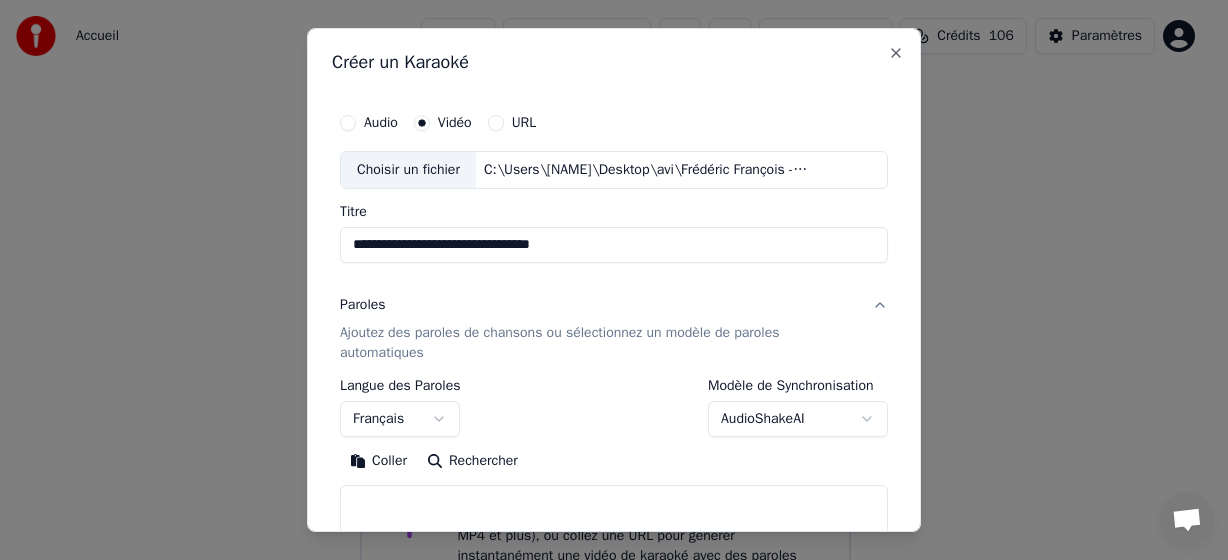 drag, startPoint x: 396, startPoint y: 465, endPoint x: 450, endPoint y: 456, distance: 54.74486 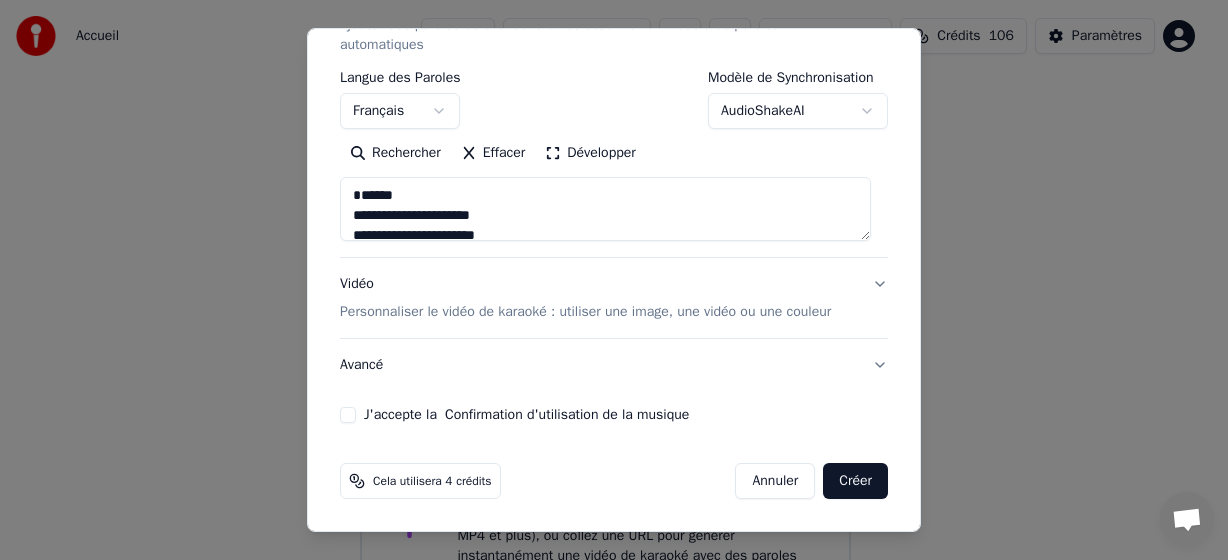 scroll, scrollTop: 328, scrollLeft: 0, axis: vertical 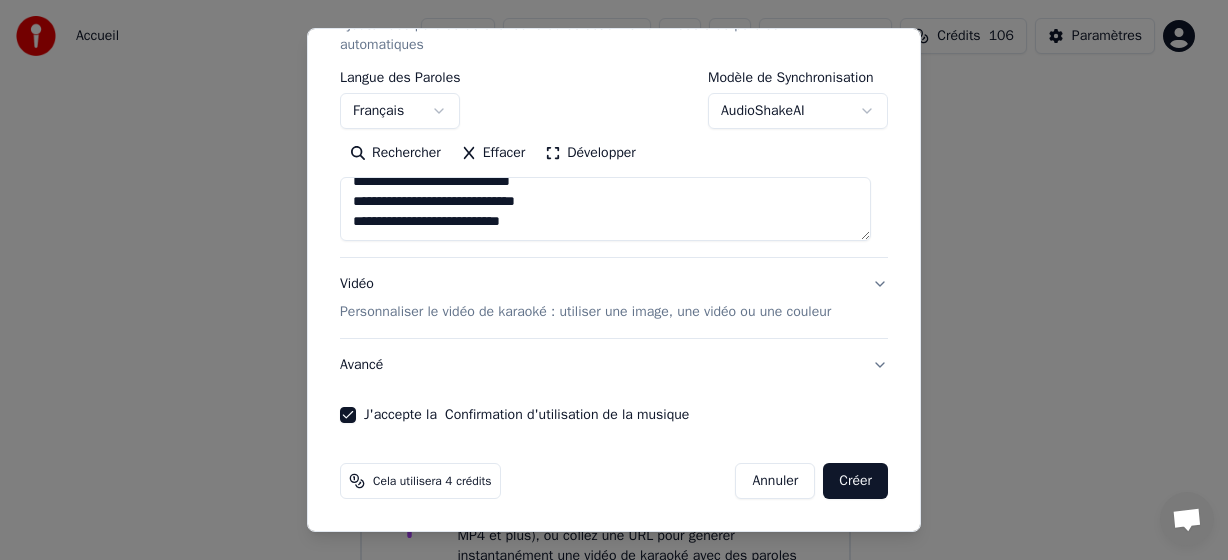 click on "Créer" at bounding box center [855, 481] 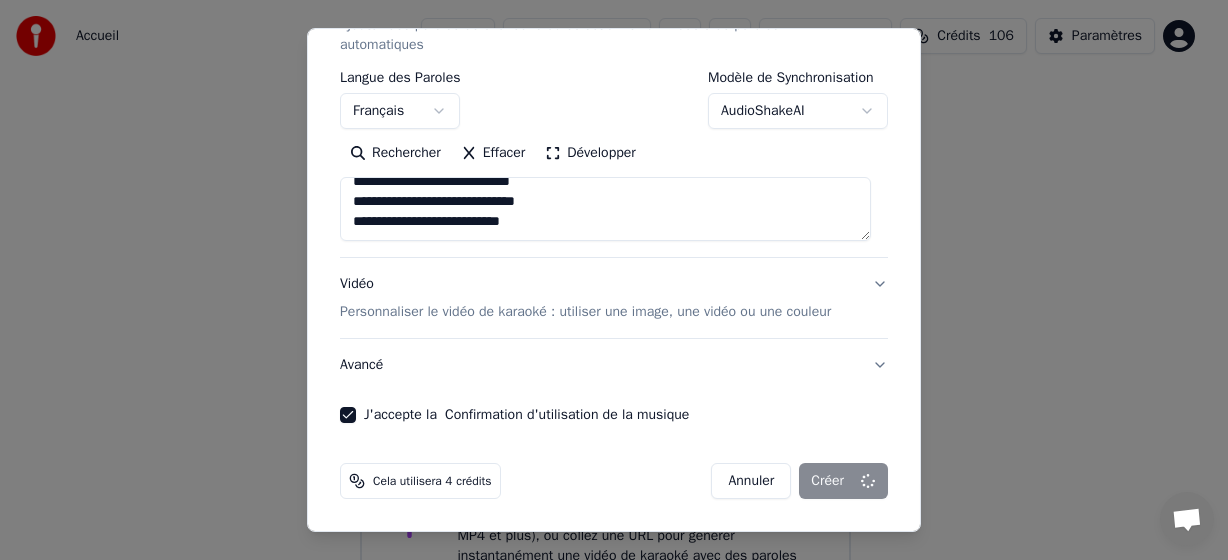 click on "Annuler Créer" at bounding box center (799, 481) 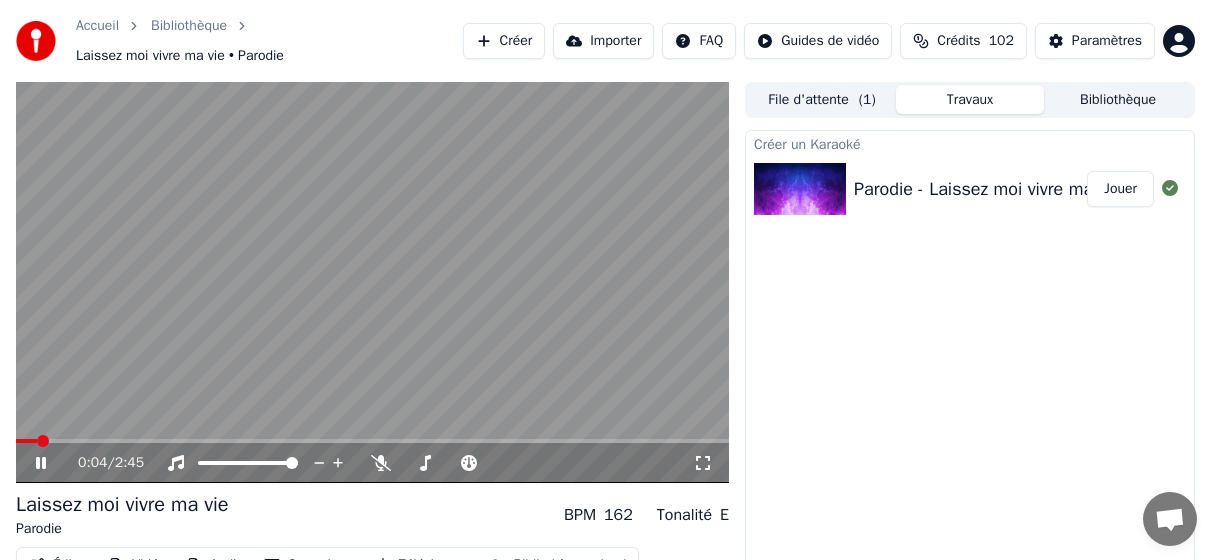 click 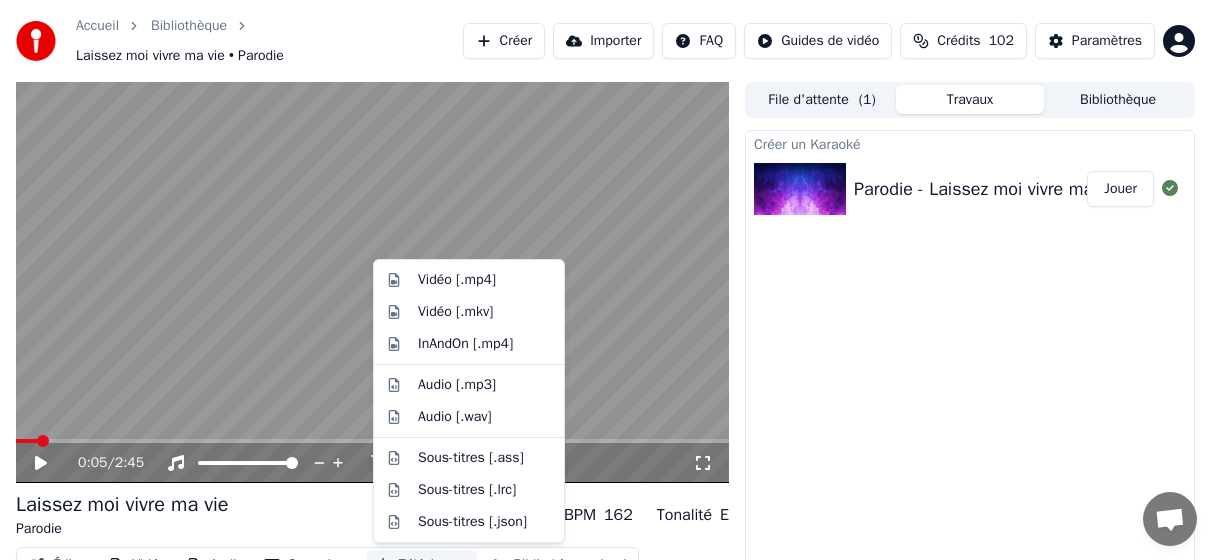 click on "Télécharger" at bounding box center [422, 565] 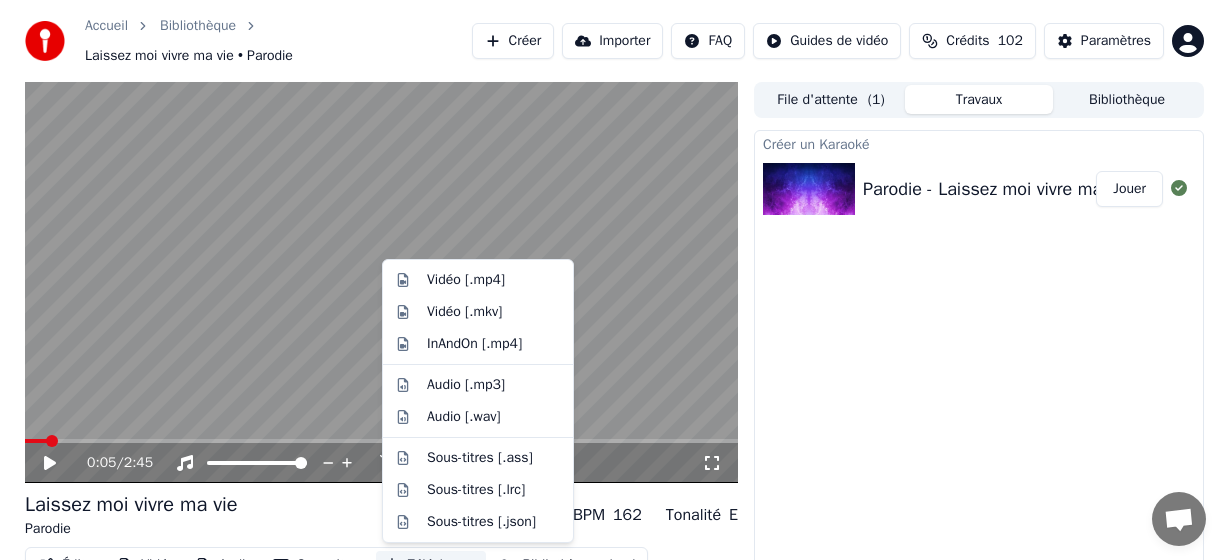 scroll, scrollTop: 19, scrollLeft: 0, axis: vertical 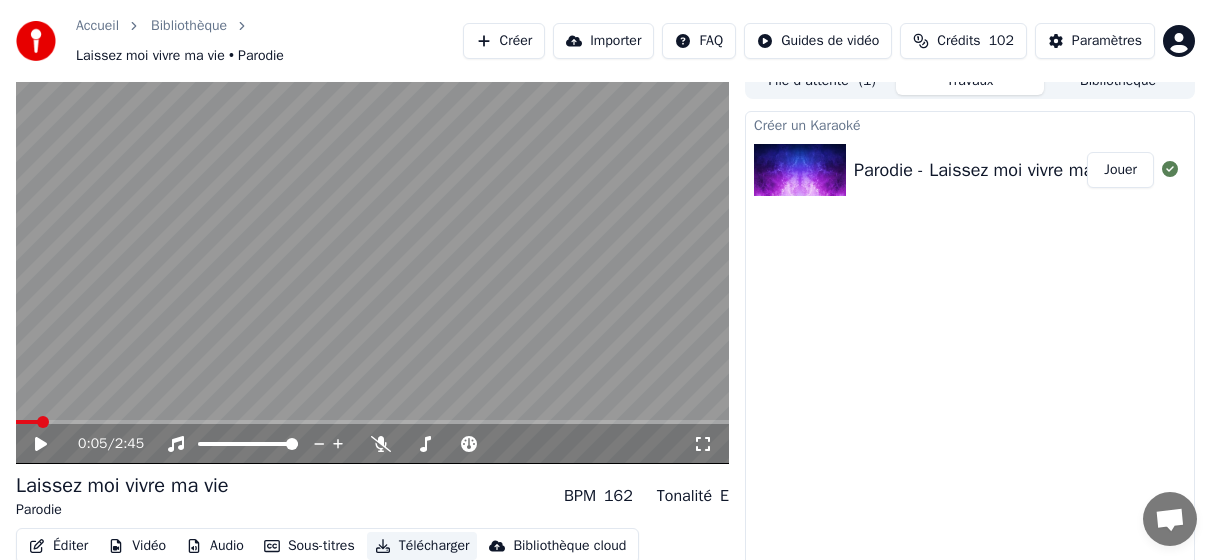 click on "Télécharger" at bounding box center (422, 546) 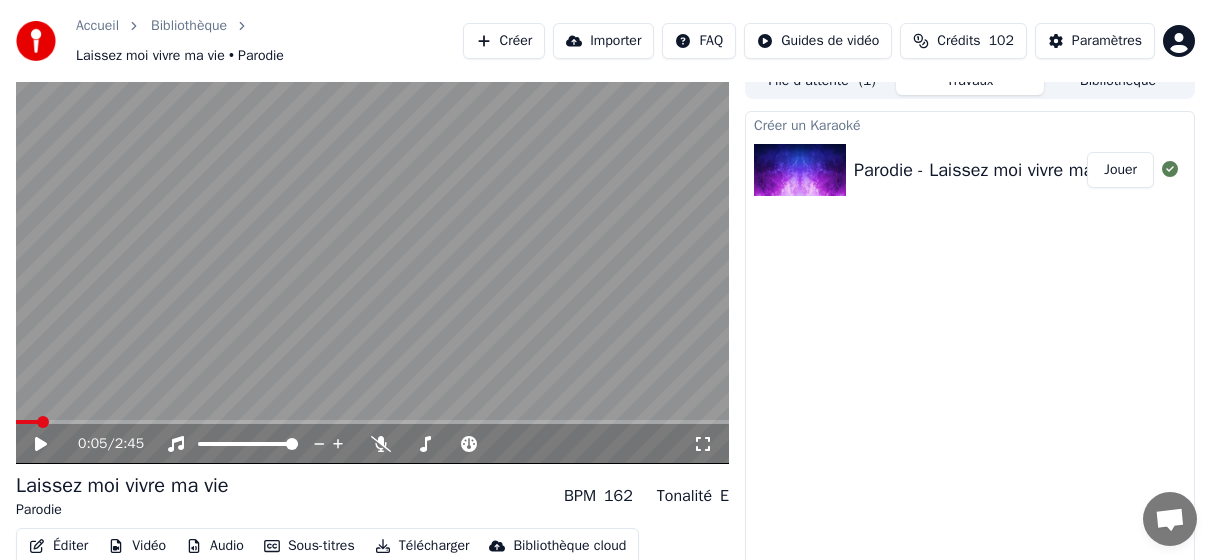 click on "Télécharger" at bounding box center [422, 546] 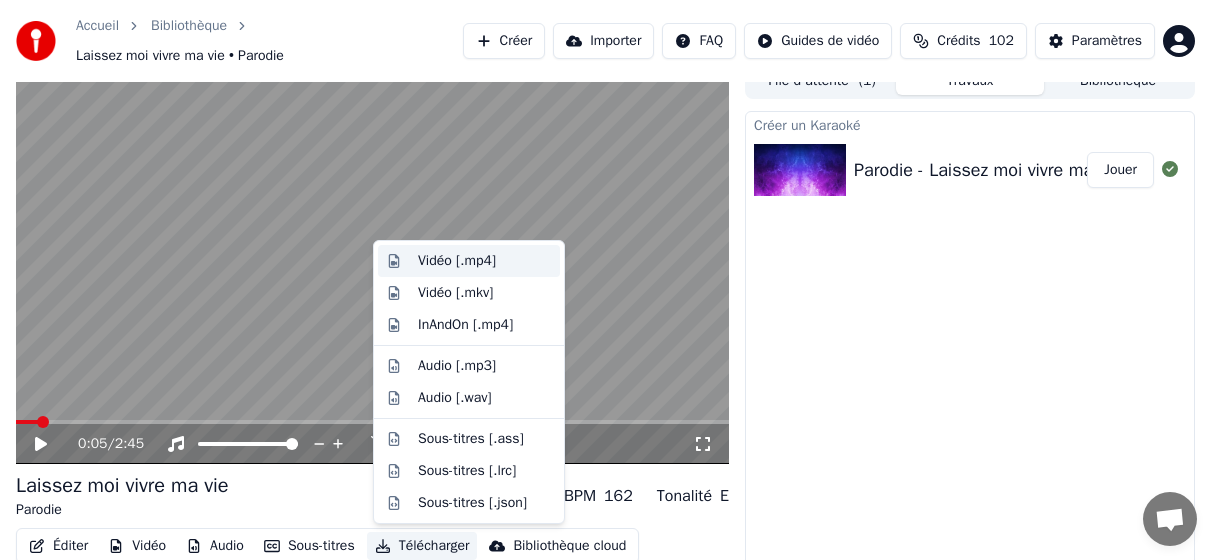 click on "Vidéo [.mp4]" at bounding box center (457, 261) 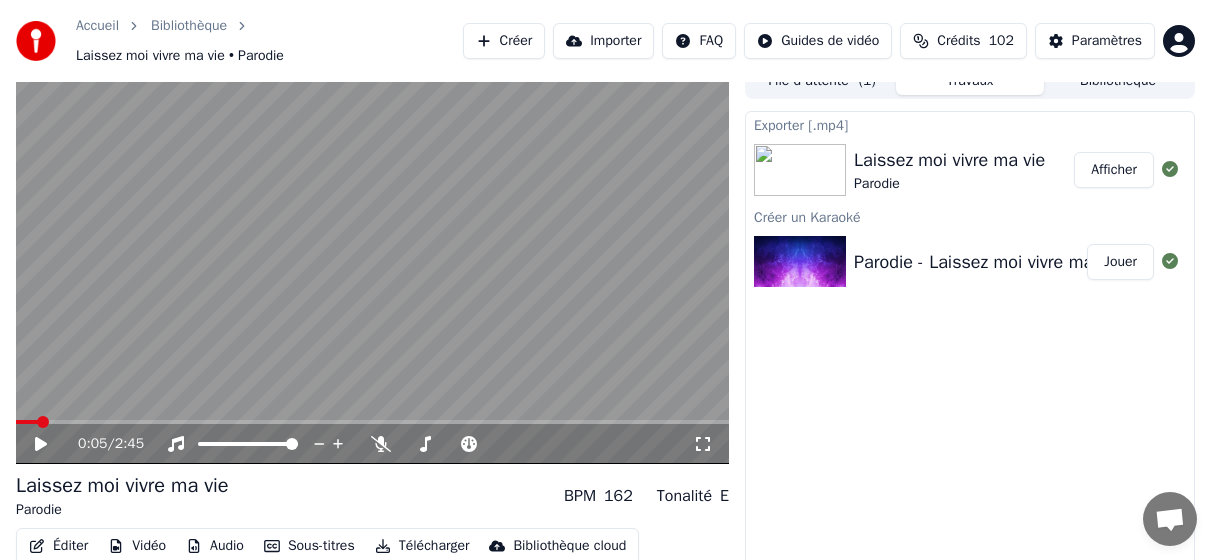 click on "Exporter [.mp4] Laissez moi vivre ma vie Parodie Afficher Créer un Karaoké Parodie - Laissez moi vivre ma vie  Jouer" at bounding box center (970, 349) 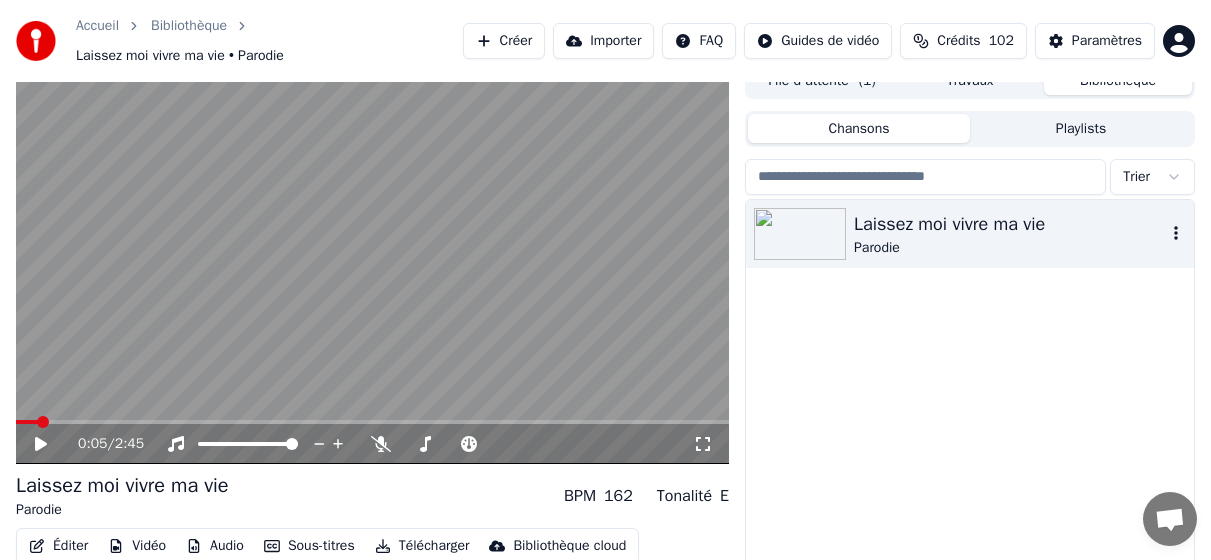 click 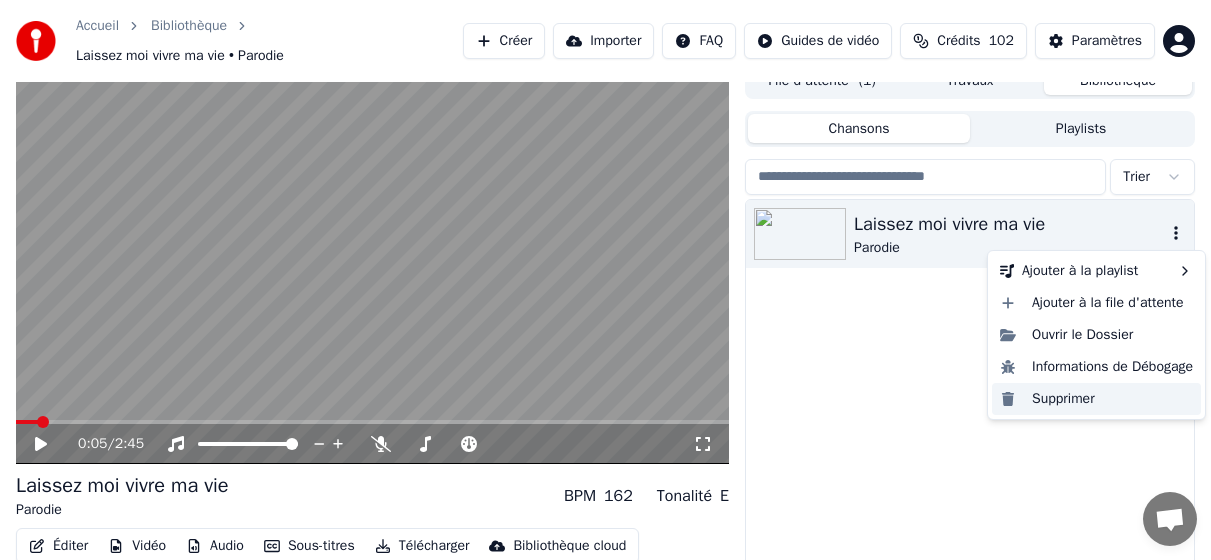 click on "Supprimer" at bounding box center [1096, 399] 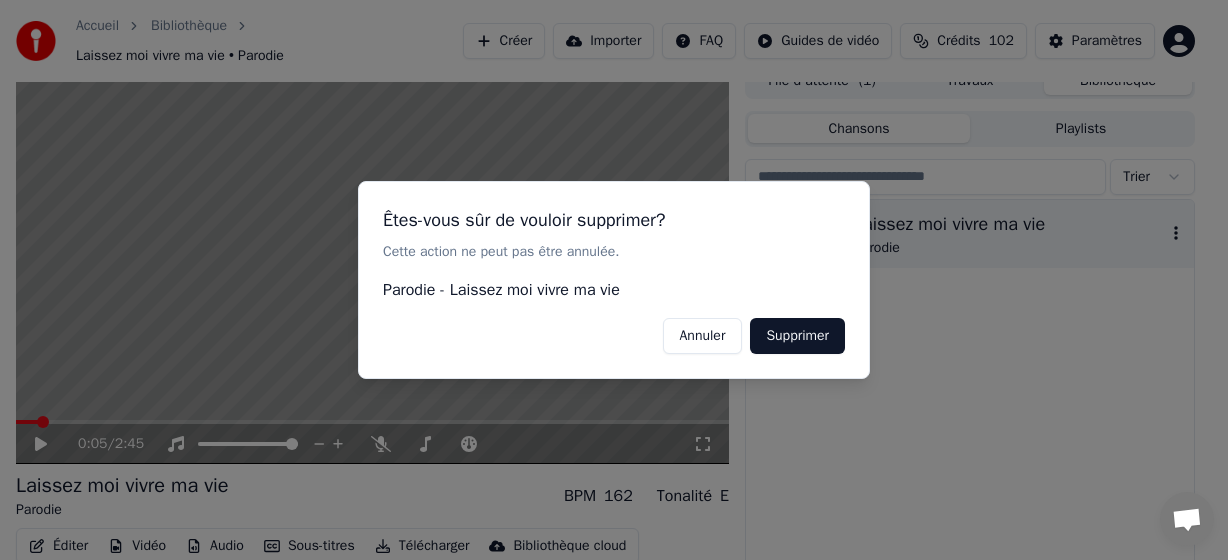 click on "Supprimer" at bounding box center (797, 336) 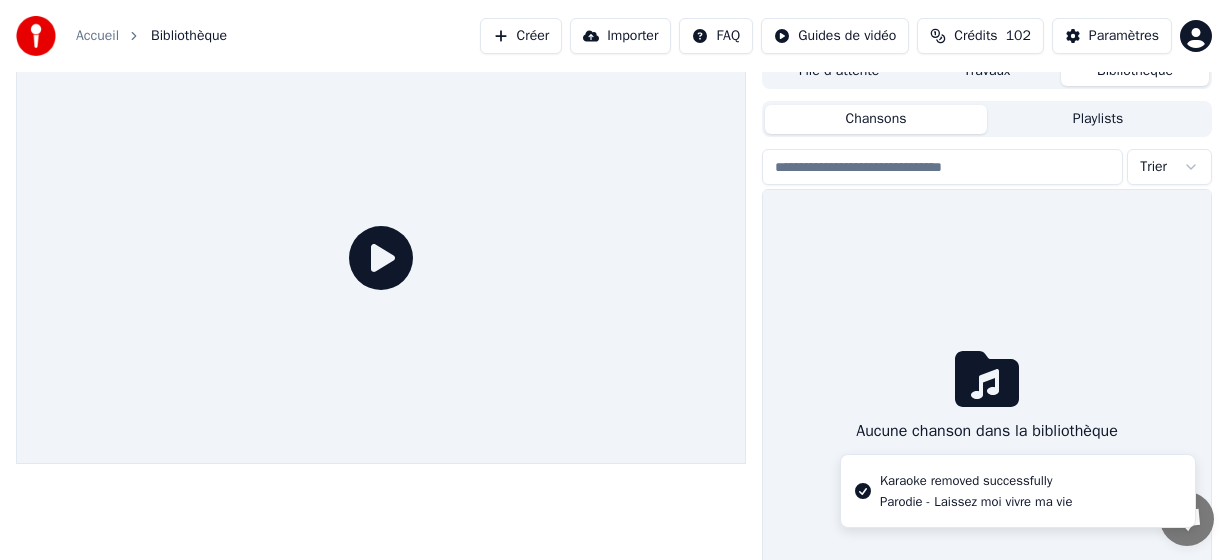 scroll, scrollTop: 9, scrollLeft: 0, axis: vertical 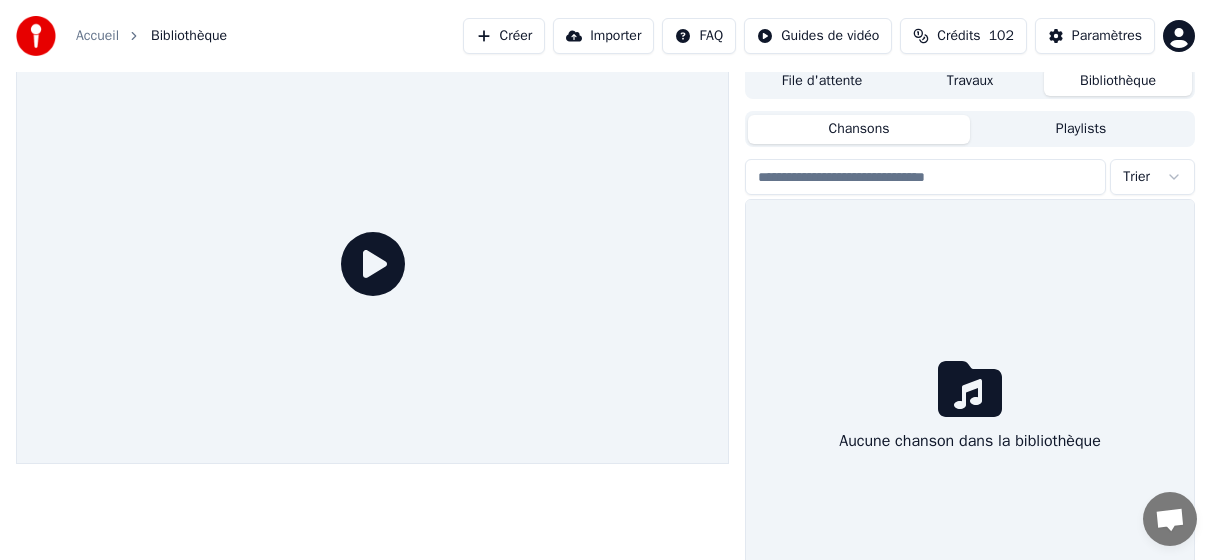 click on "Créer" at bounding box center (504, 36) 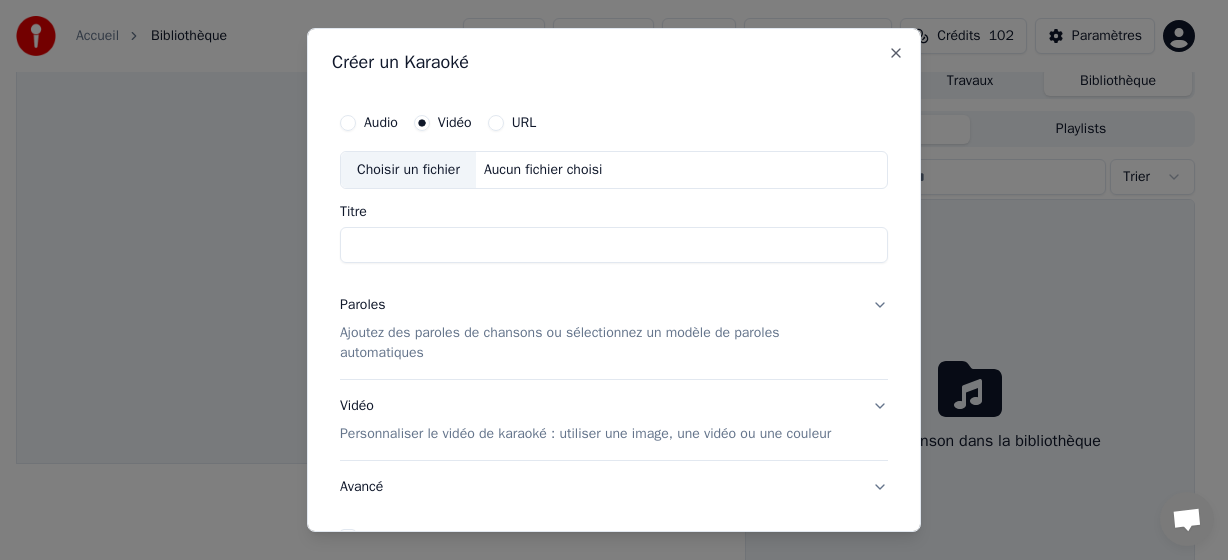 click on "Choisir un fichier" at bounding box center (408, 170) 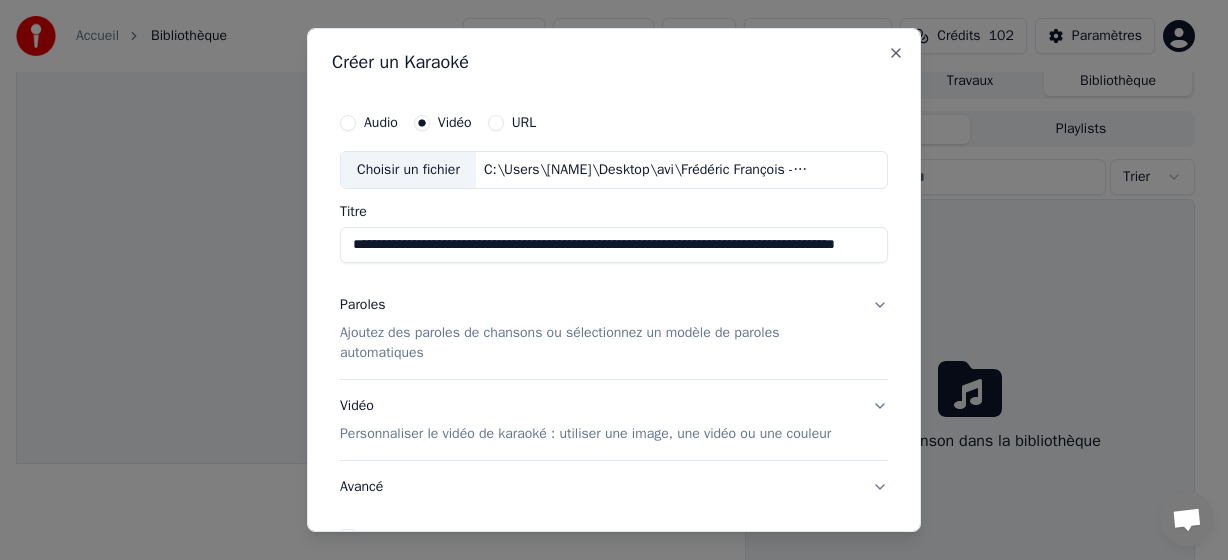 click on "**********" at bounding box center [614, 245] 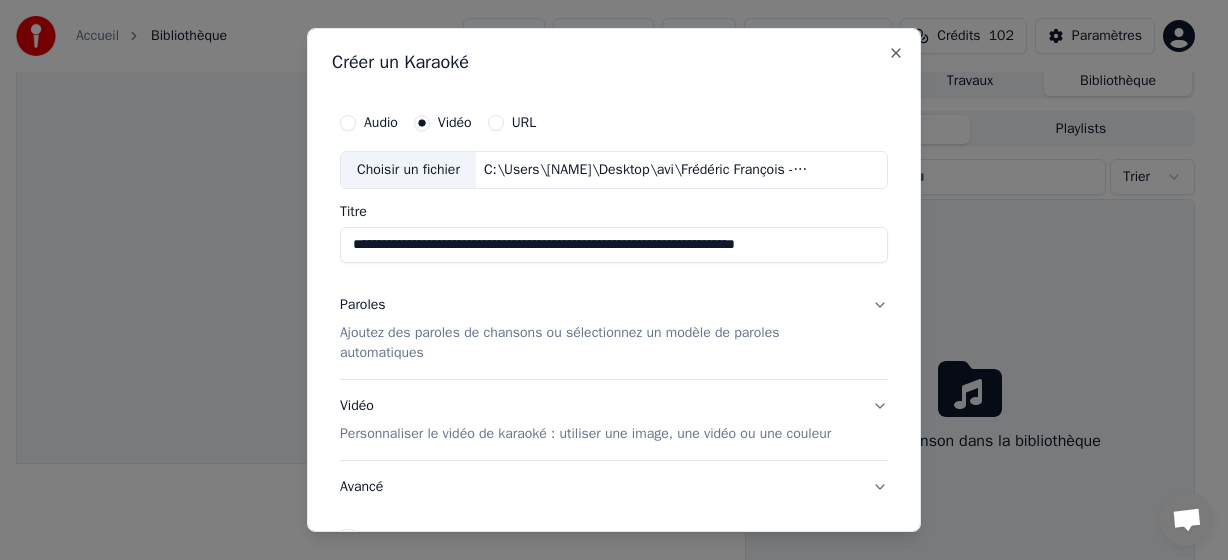 drag, startPoint x: 784, startPoint y: 246, endPoint x: 562, endPoint y: 258, distance: 222.32408 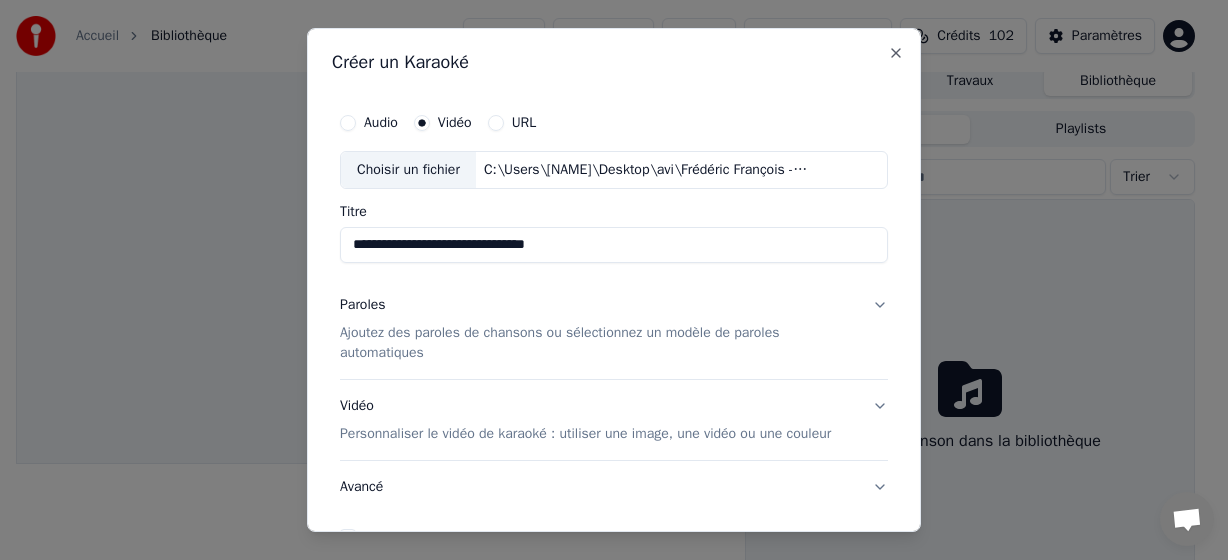 type on "**********" 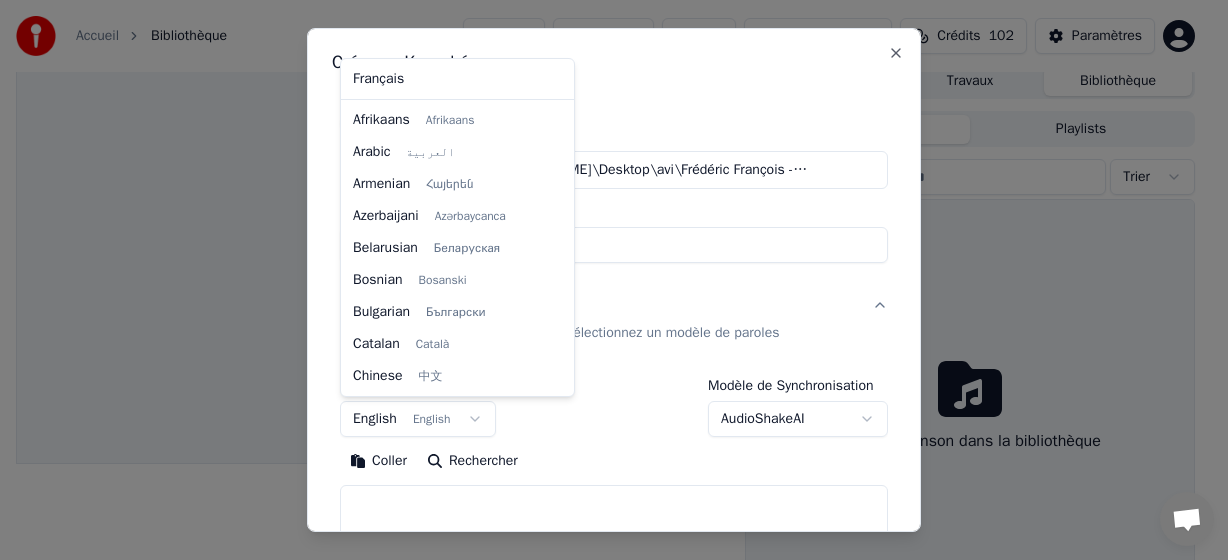click on "**********" at bounding box center [605, 271] 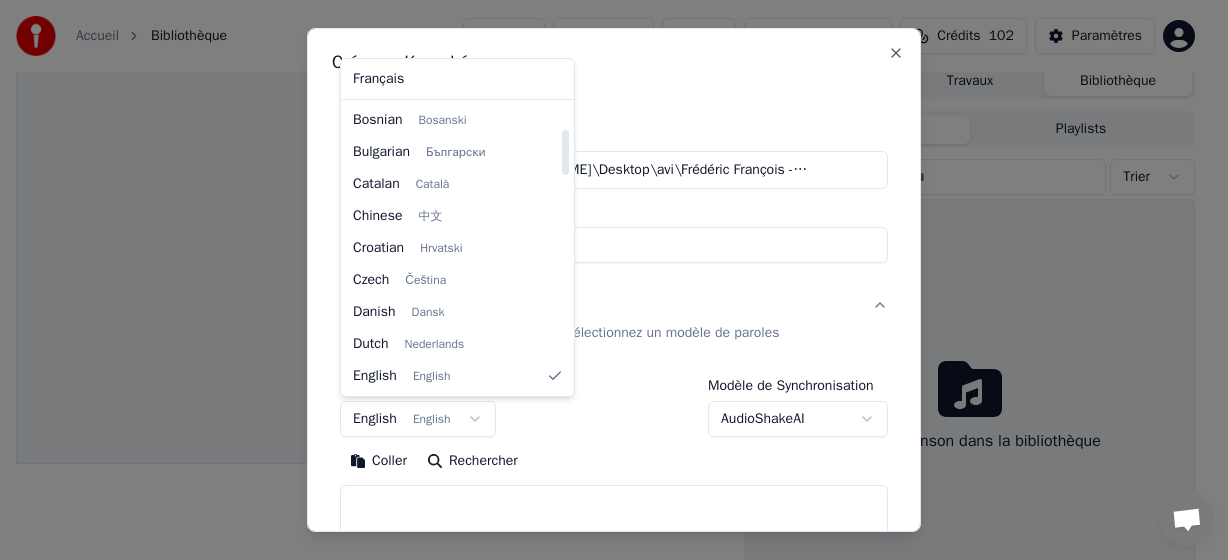 select on "**" 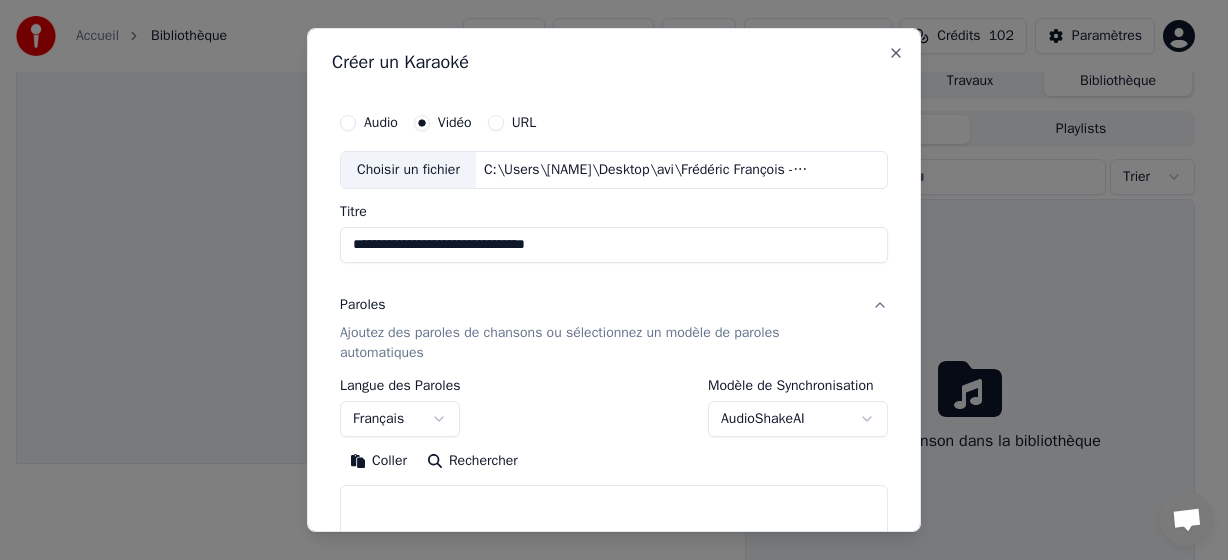 click on "Coller" at bounding box center (378, 461) 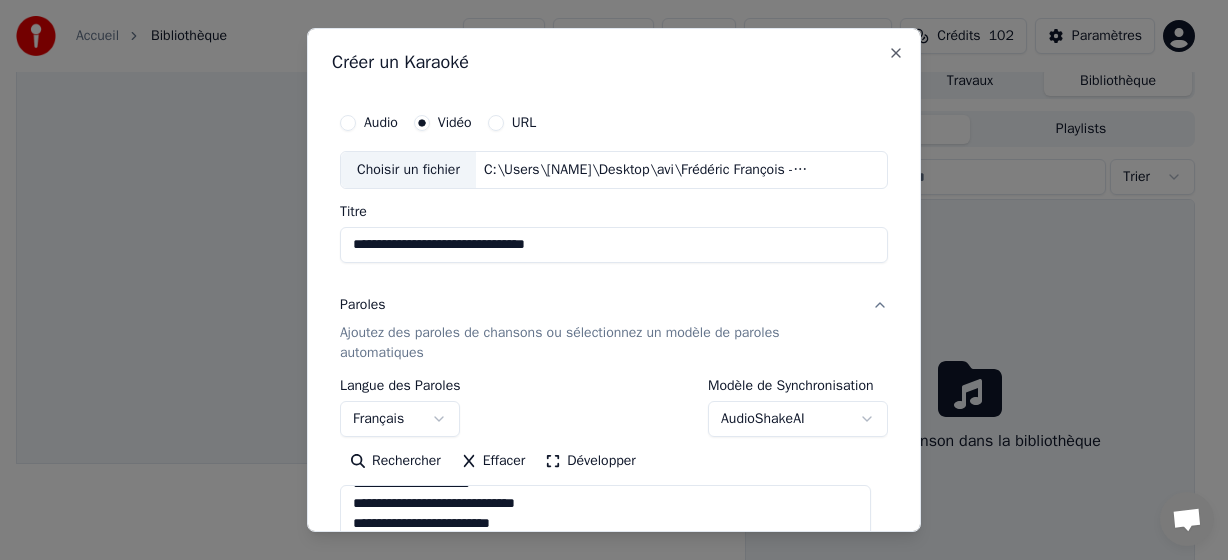 scroll, scrollTop: 534, scrollLeft: 0, axis: vertical 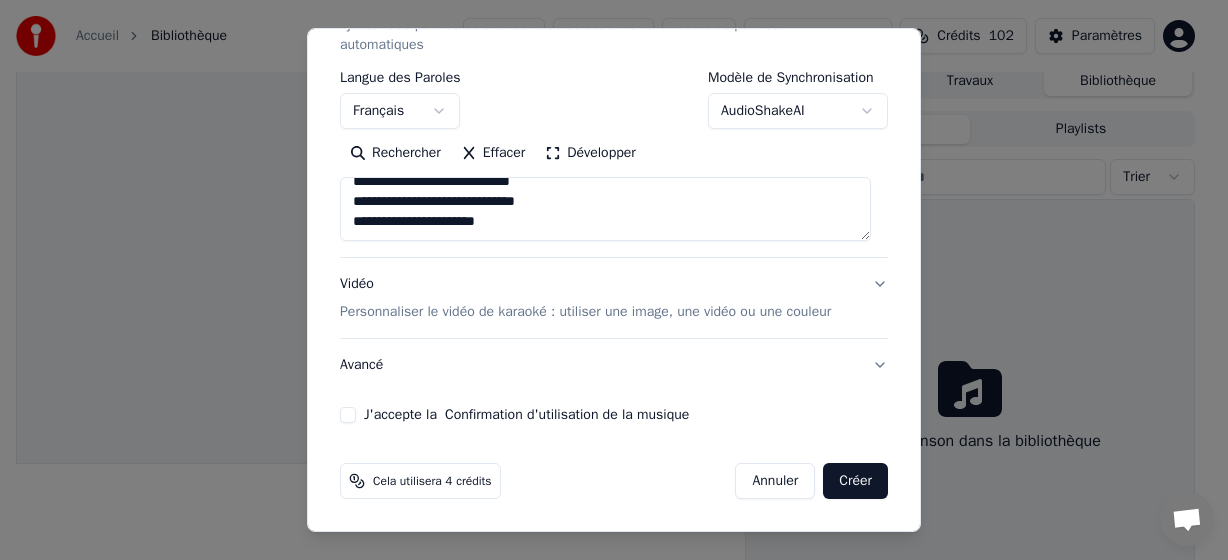 click on "J'accepte la   Confirmation d'utilisation de la musique" at bounding box center [348, 415] 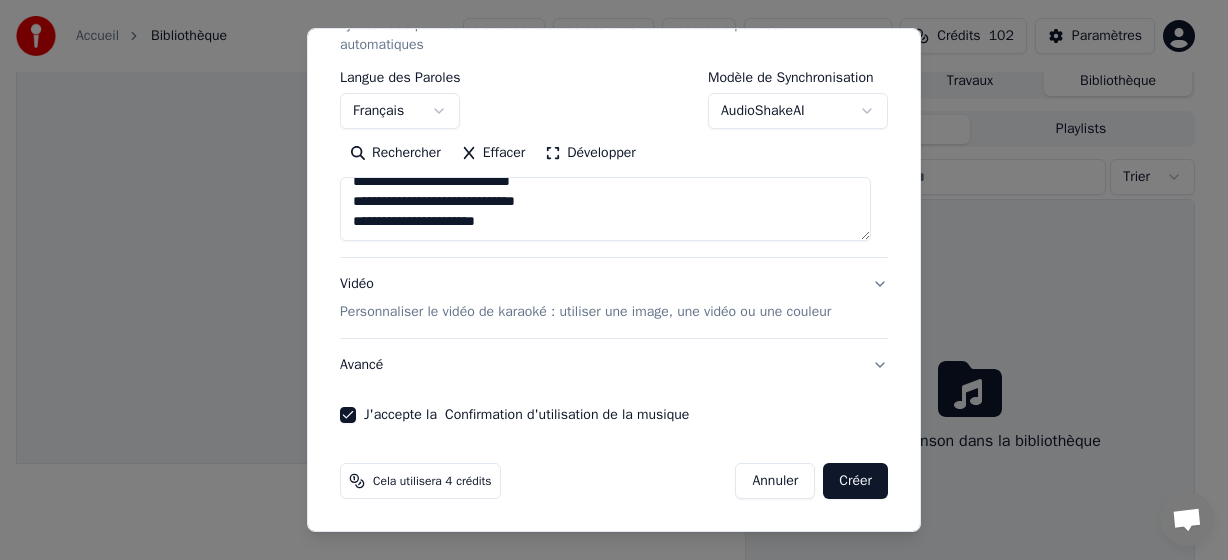 click on "Créer" at bounding box center [855, 481] 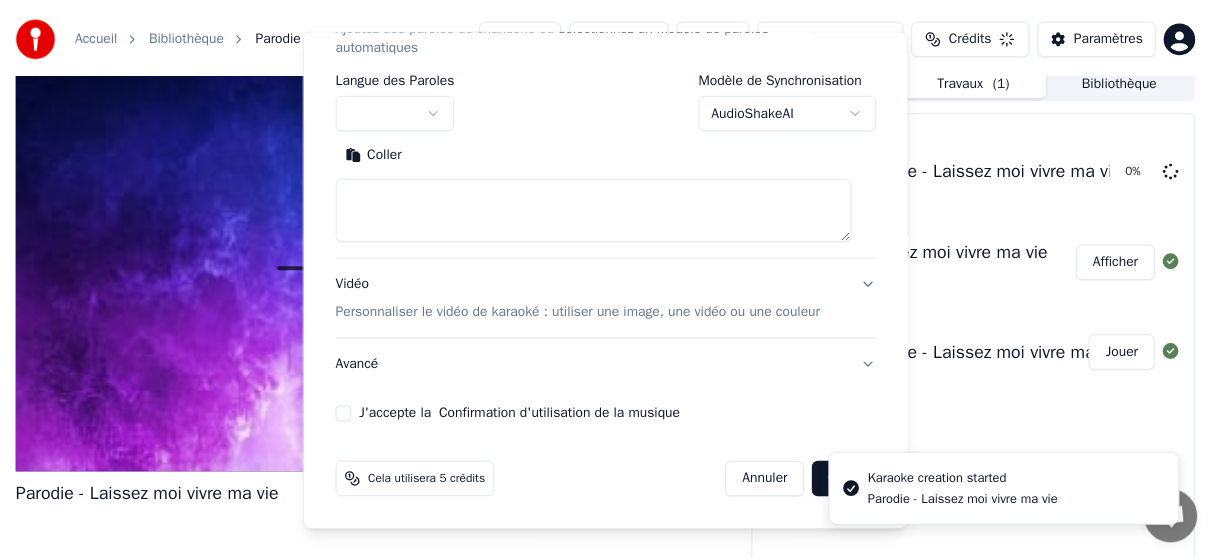scroll, scrollTop: 19, scrollLeft: 0, axis: vertical 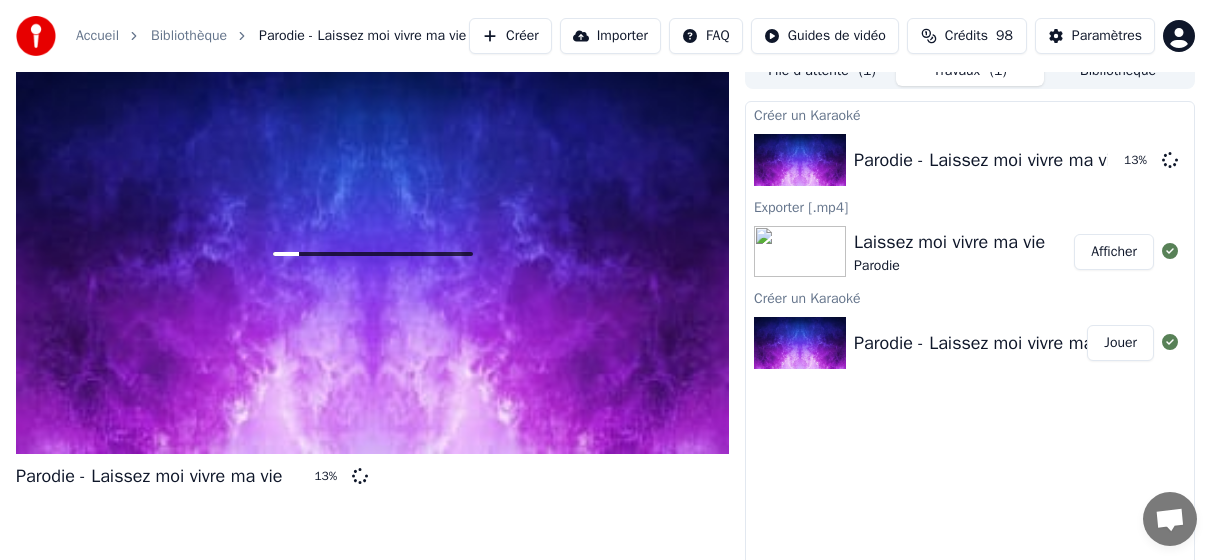 click on "Parodie - Laissez moi vivre ma vie 13 %" at bounding box center [372, 315] 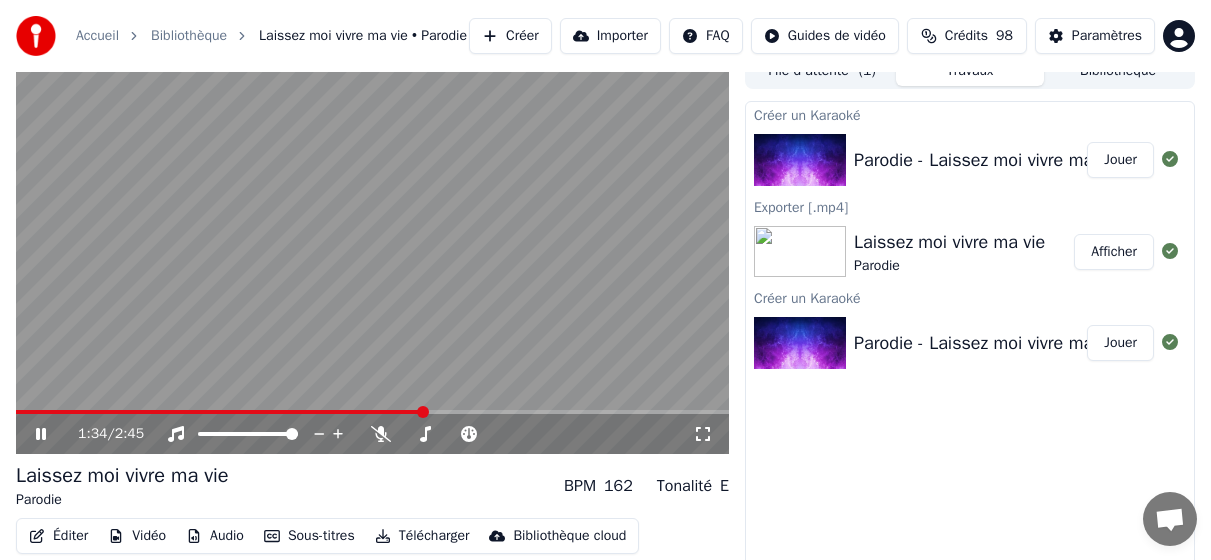 click at bounding box center (372, 253) 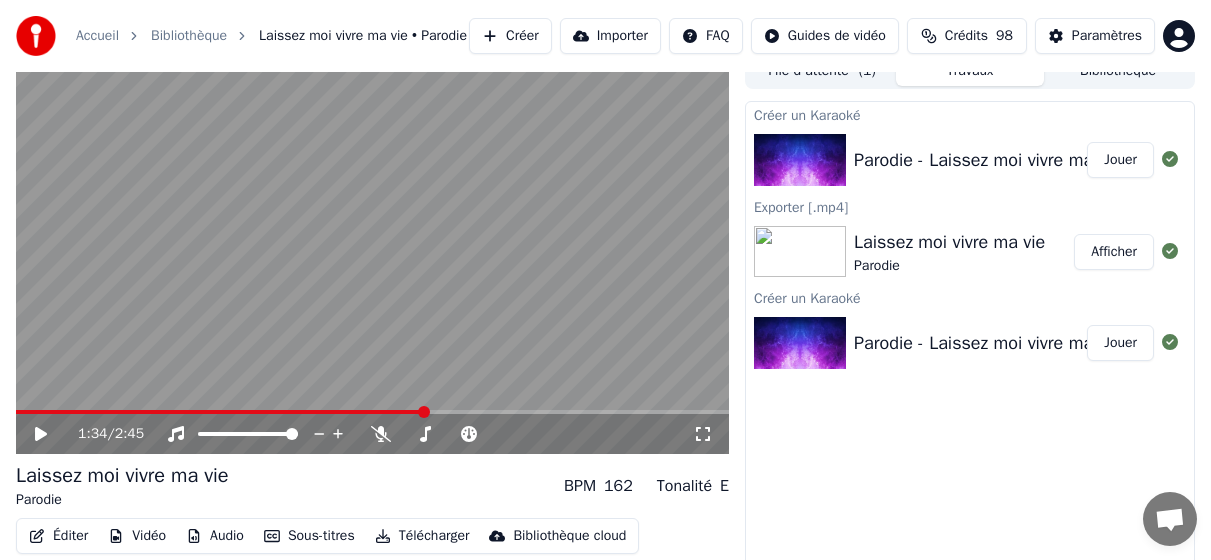 click at bounding box center [372, 253] 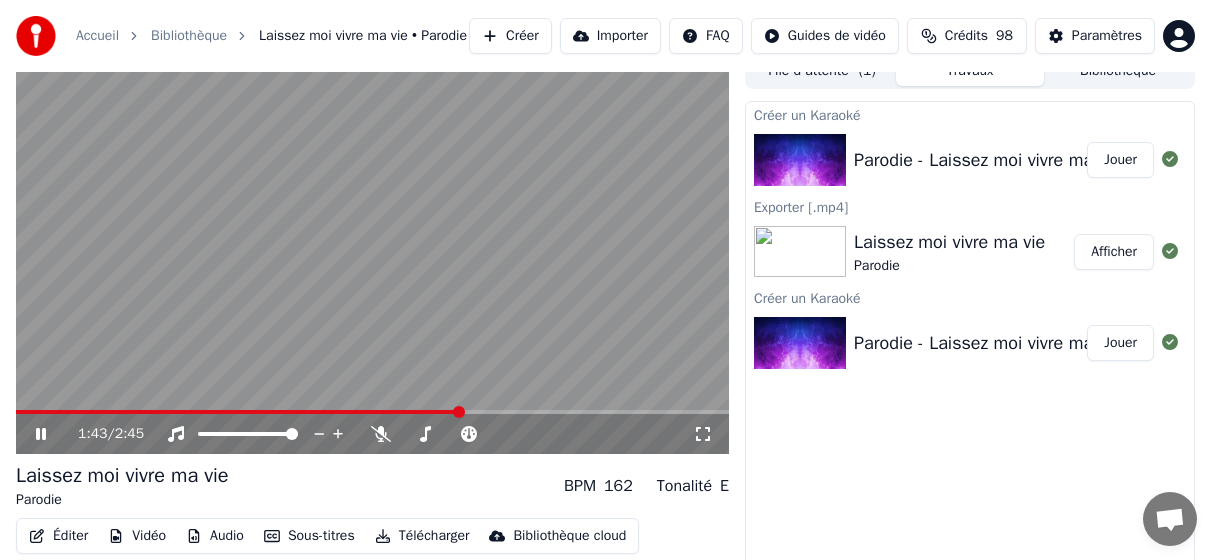 click at bounding box center [459, 412] 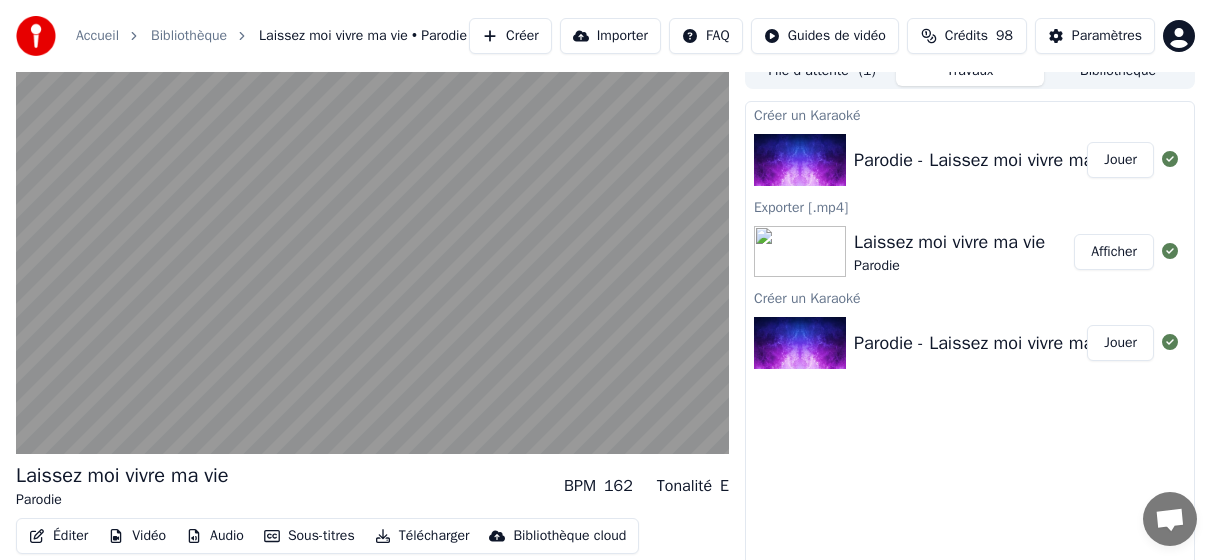 click on "Télécharger" at bounding box center [422, 536] 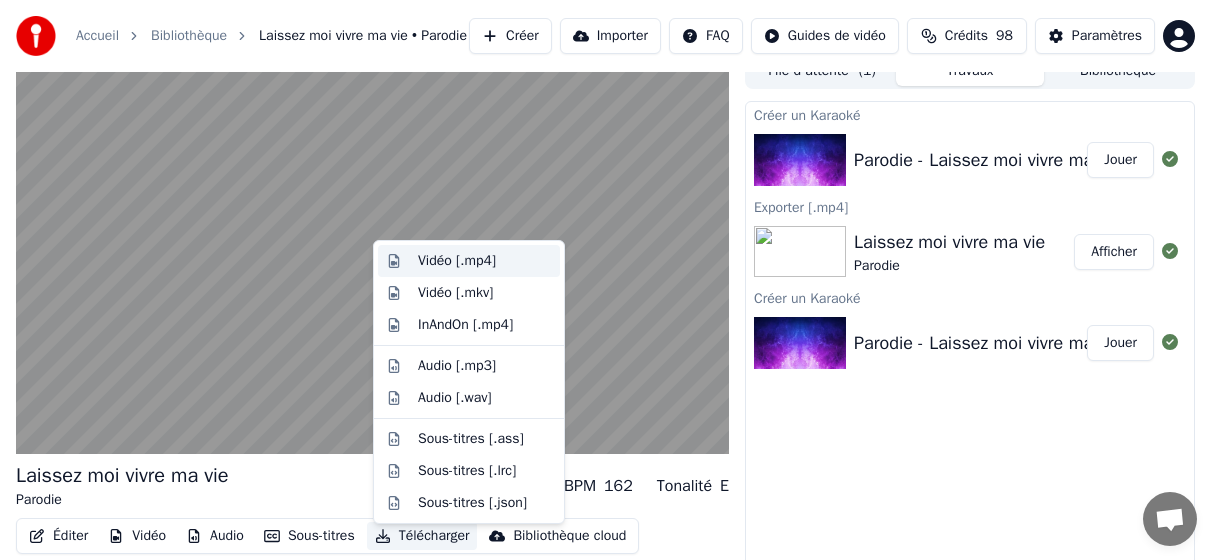 click on "Vidéo [.mp4]" at bounding box center [457, 261] 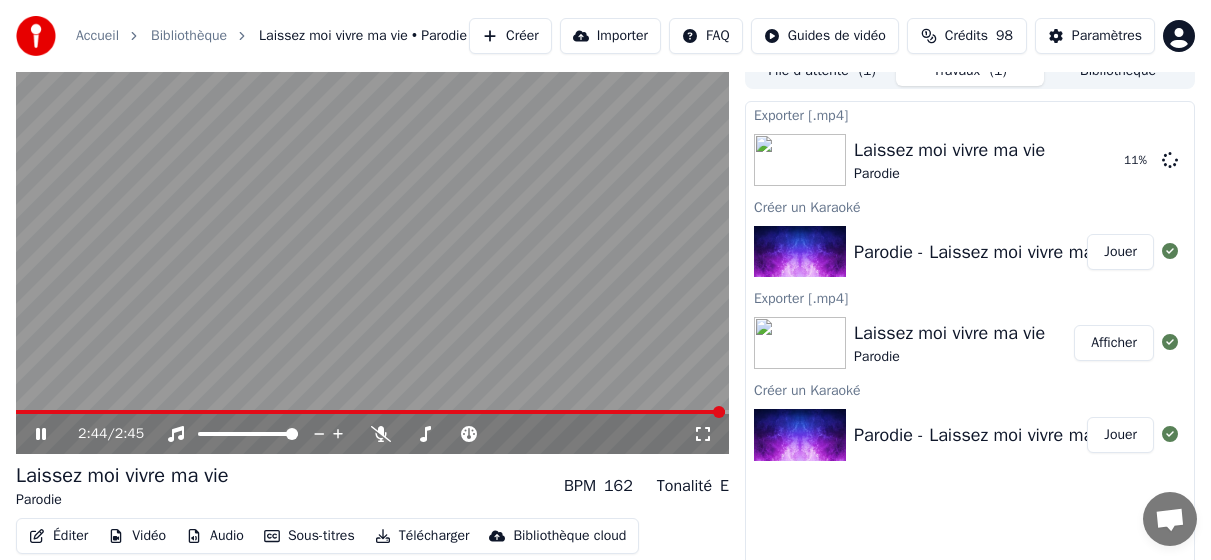 click 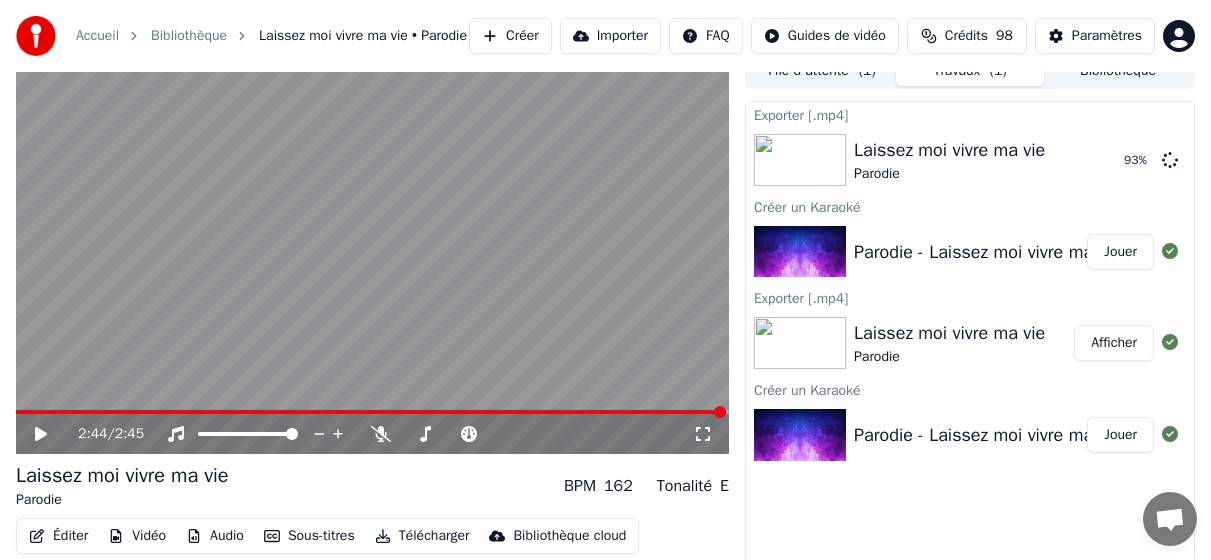click on "Accueil Bibliothèque Laissez moi vivre ma vie • Parodie Créer Importer FAQ Guides de vidéo Crédits 98 Paramètres" at bounding box center [605, 36] 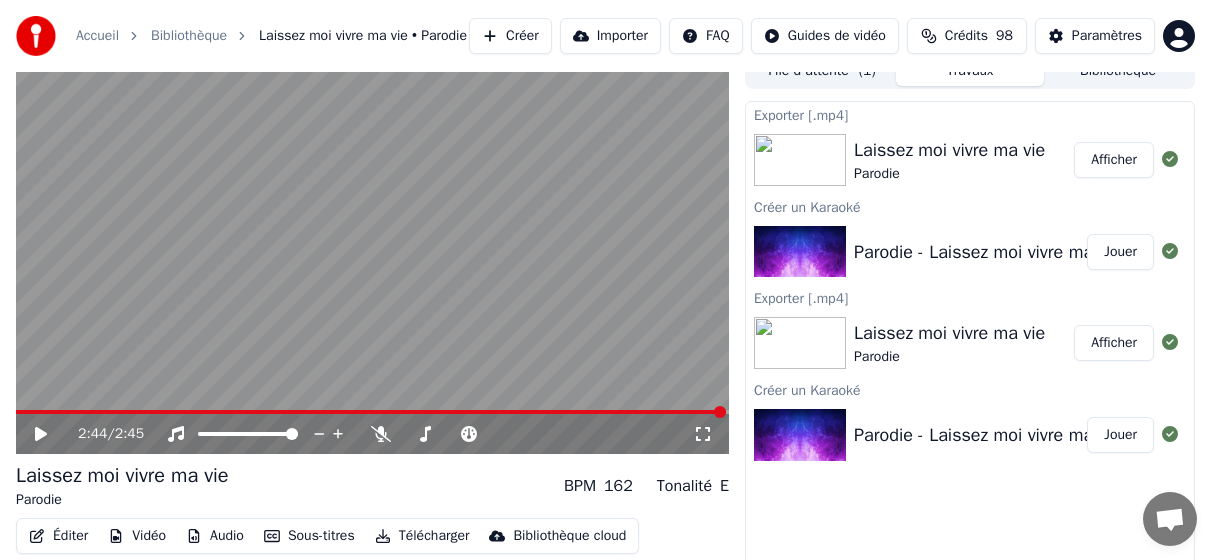 click on "Bibliothèque" at bounding box center [1118, 71] 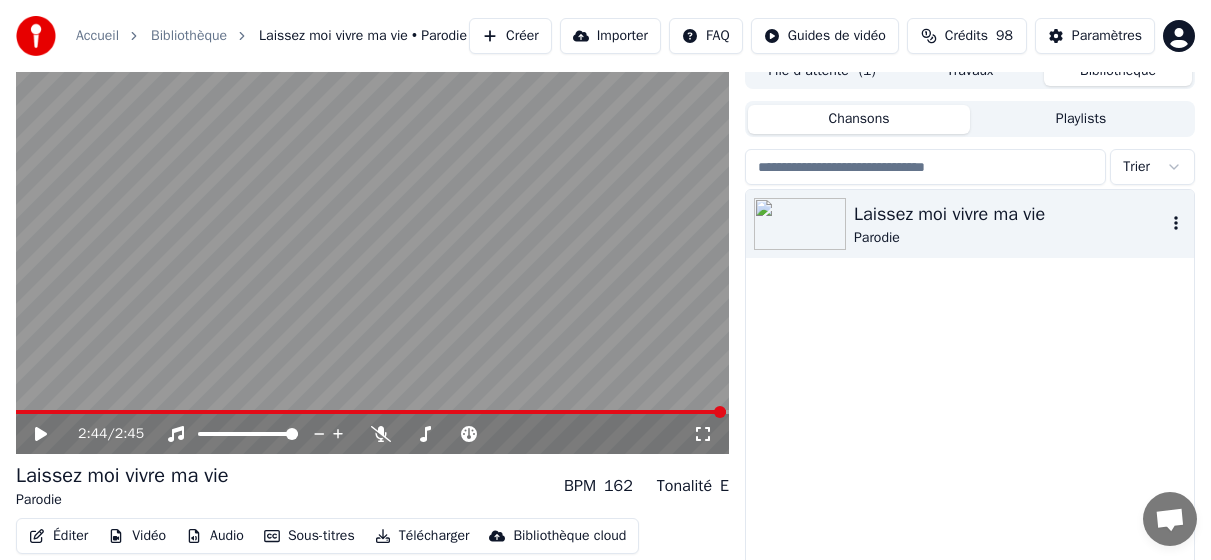 click 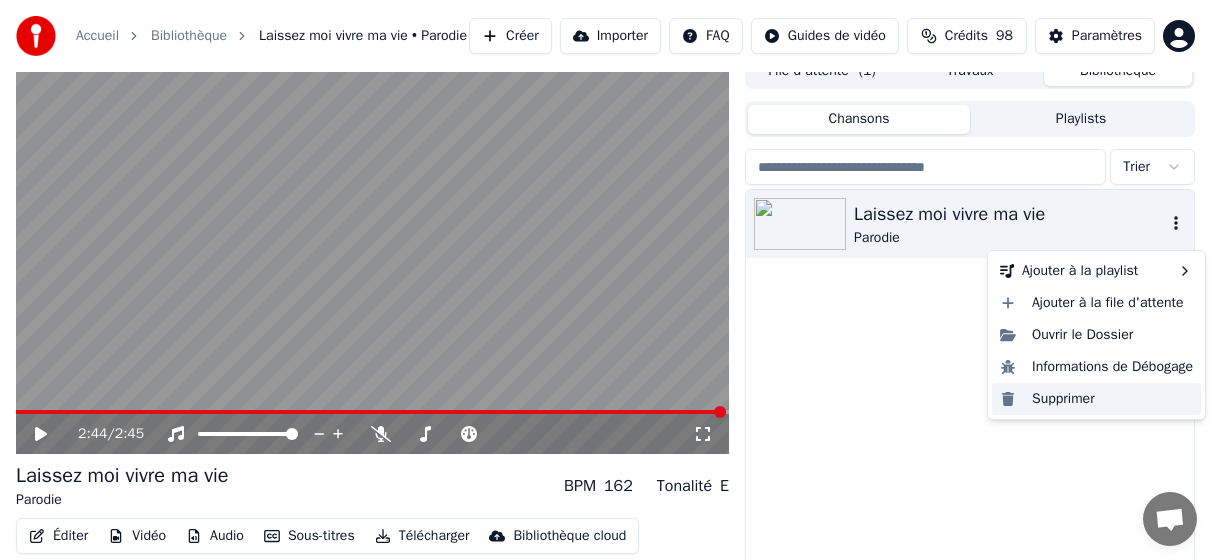 click on "Supprimer" at bounding box center [1096, 399] 